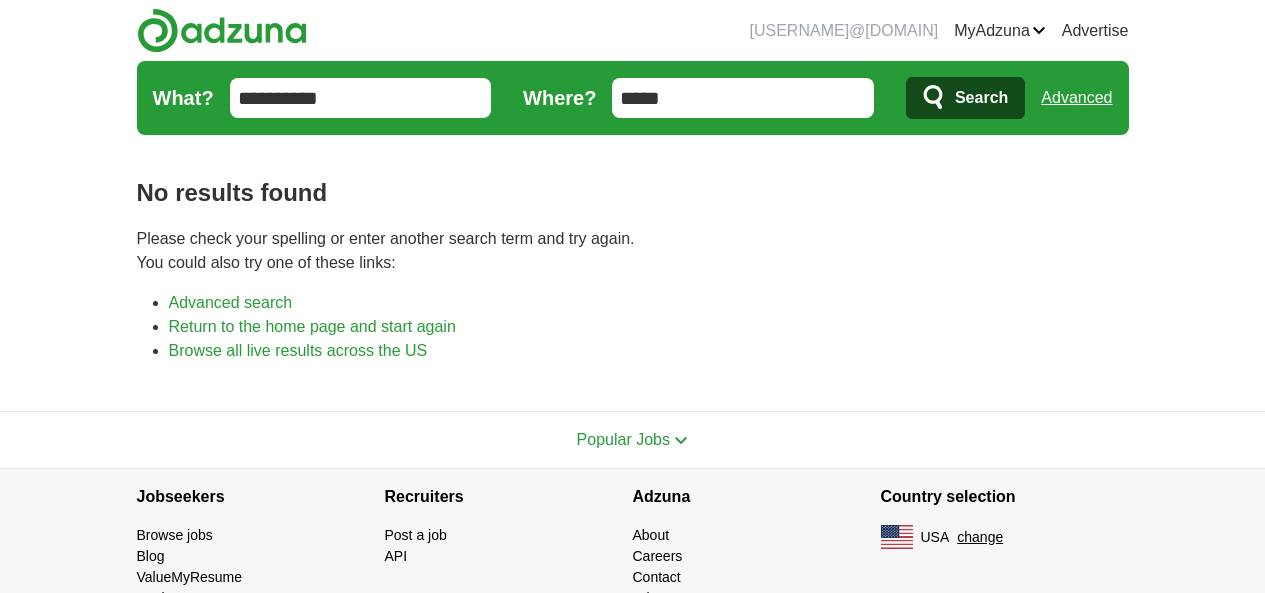 scroll, scrollTop: 0, scrollLeft: 0, axis: both 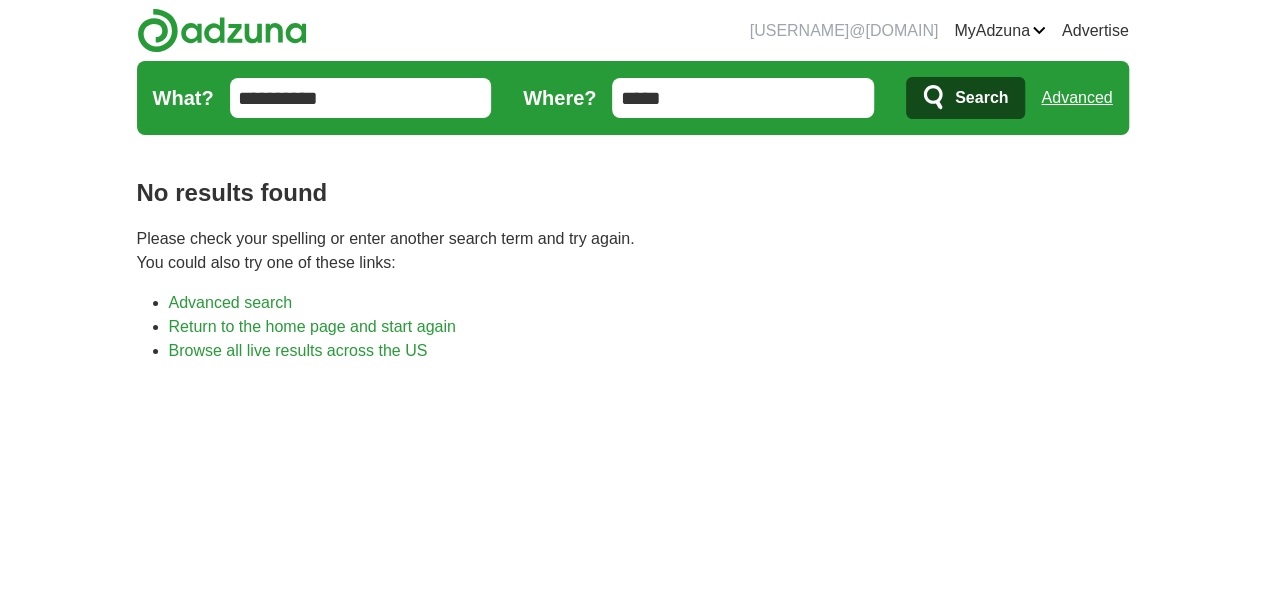 click on "**********" at bounding box center (361, 98) 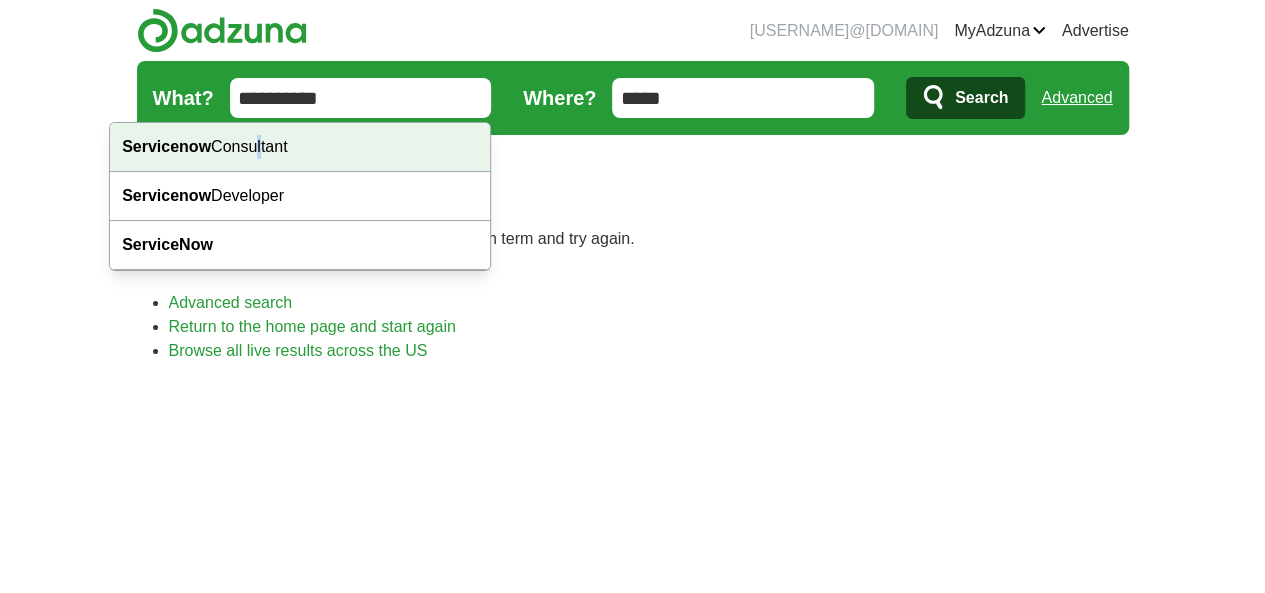 click on "[COMPANY] Consultant" at bounding box center [300, 147] 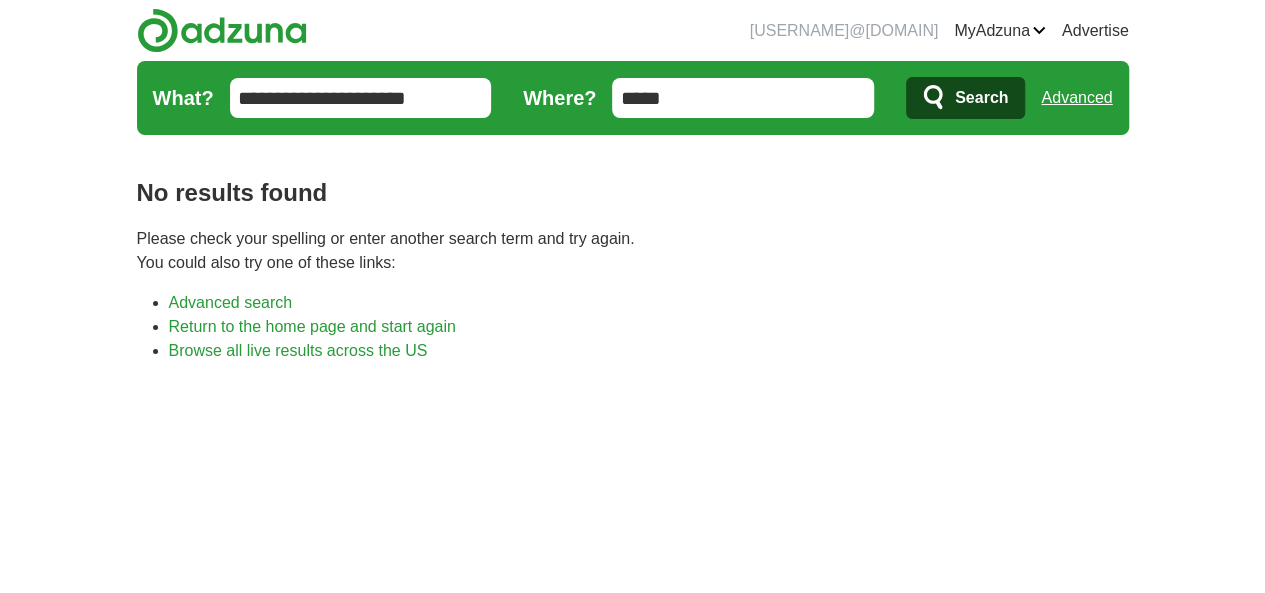 click on "Search" at bounding box center [981, 98] 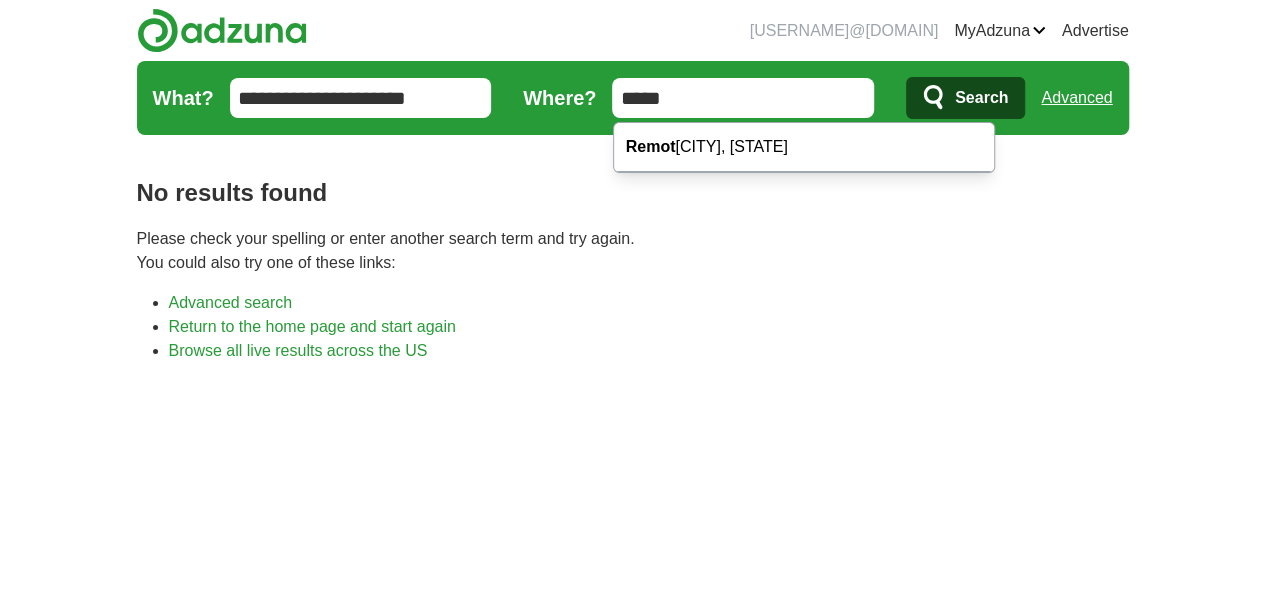 drag, startPoint x: 710, startPoint y: 100, endPoint x: 588, endPoint y: 100, distance: 122 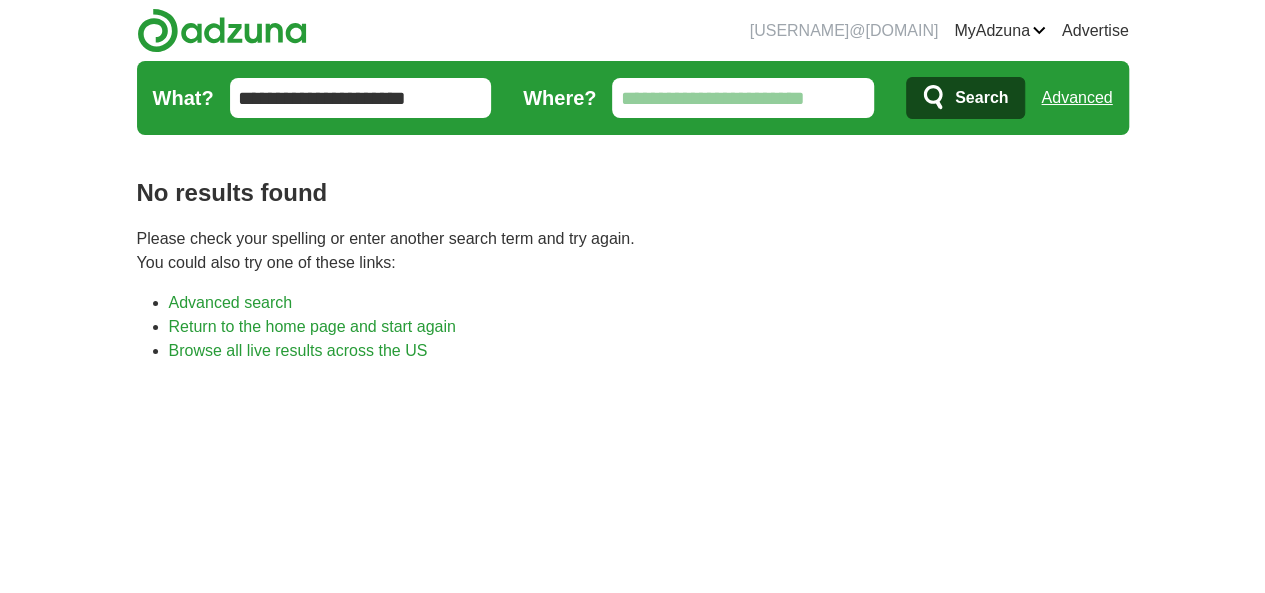 type 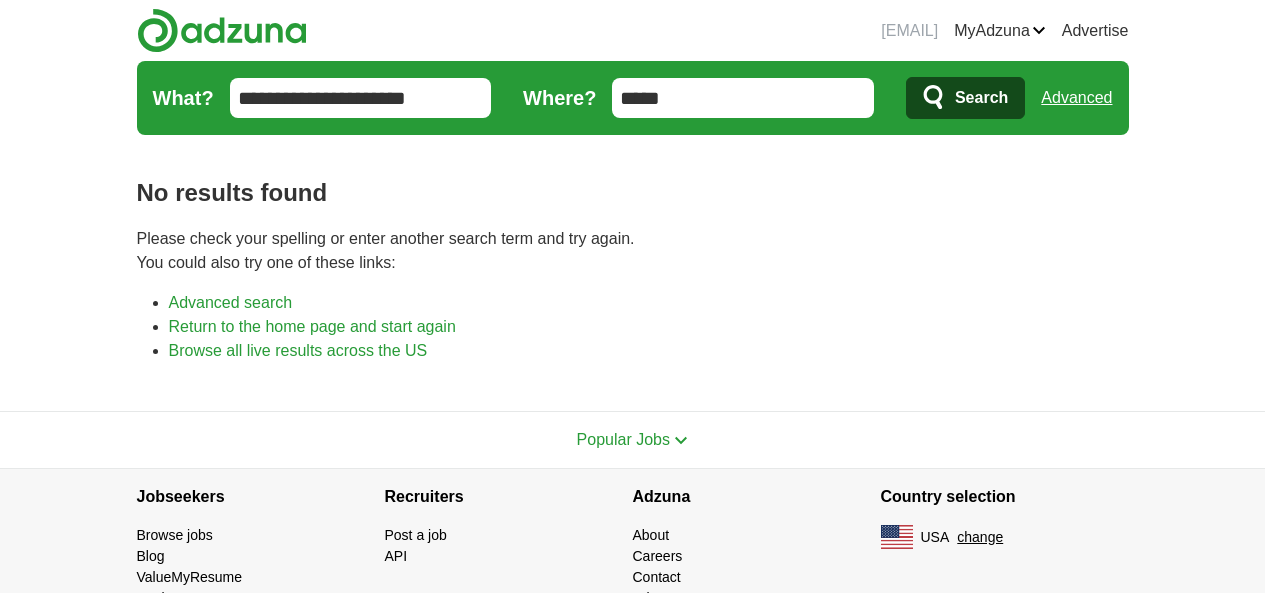 scroll, scrollTop: 0, scrollLeft: 0, axis: both 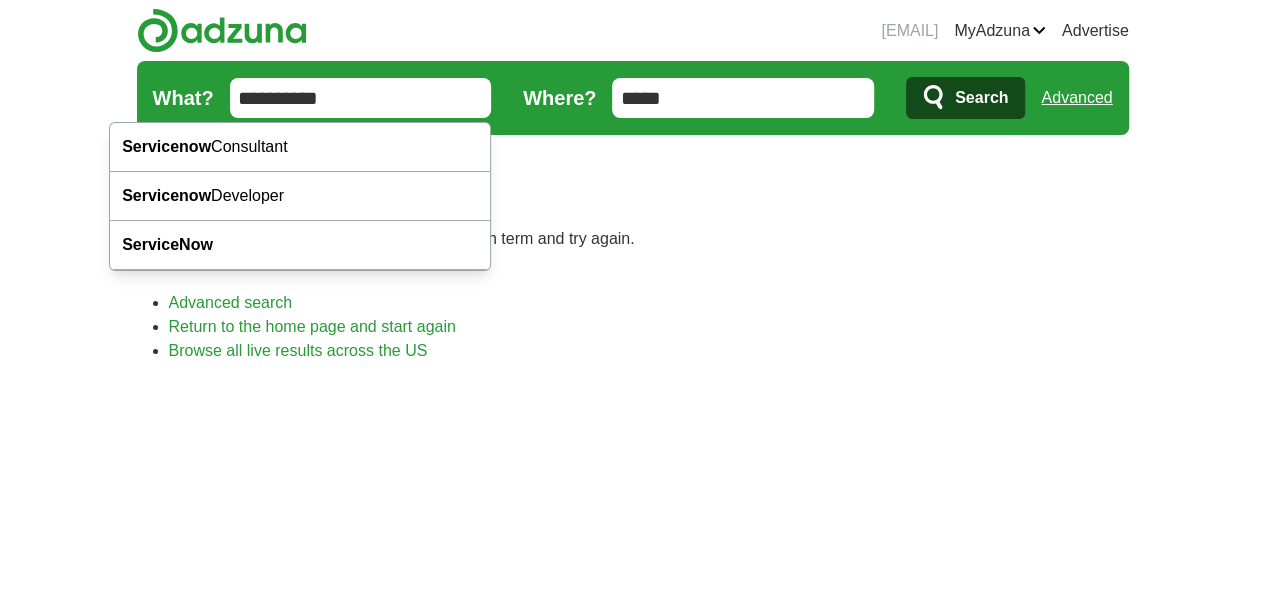 type on "**********" 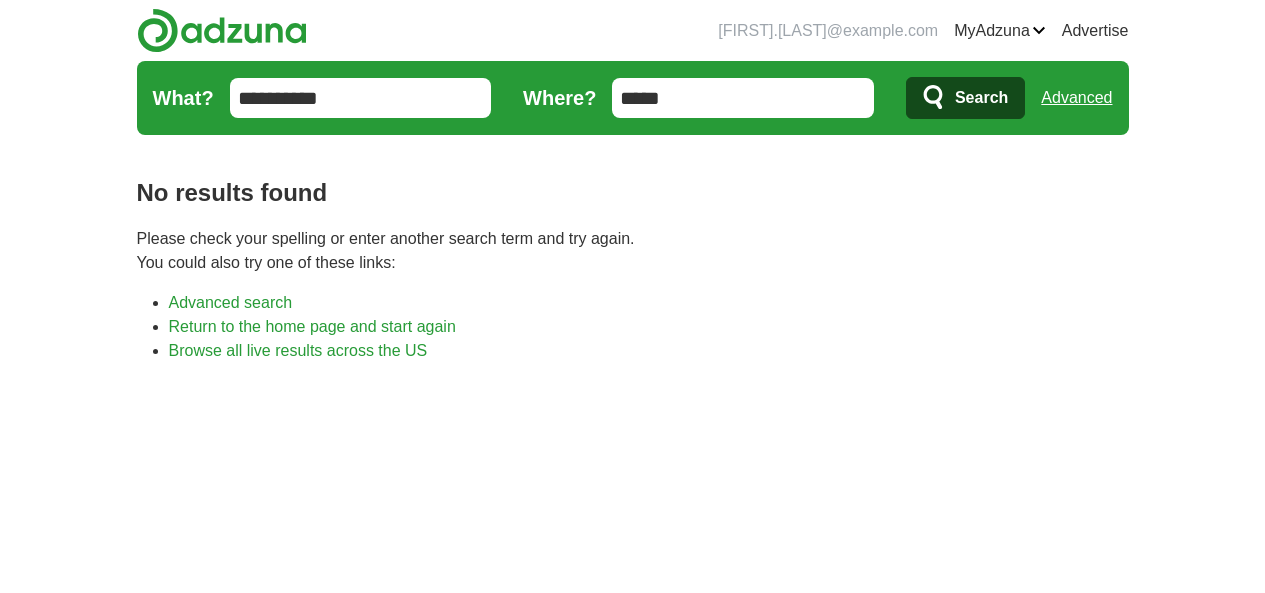 scroll, scrollTop: 0, scrollLeft: 0, axis: both 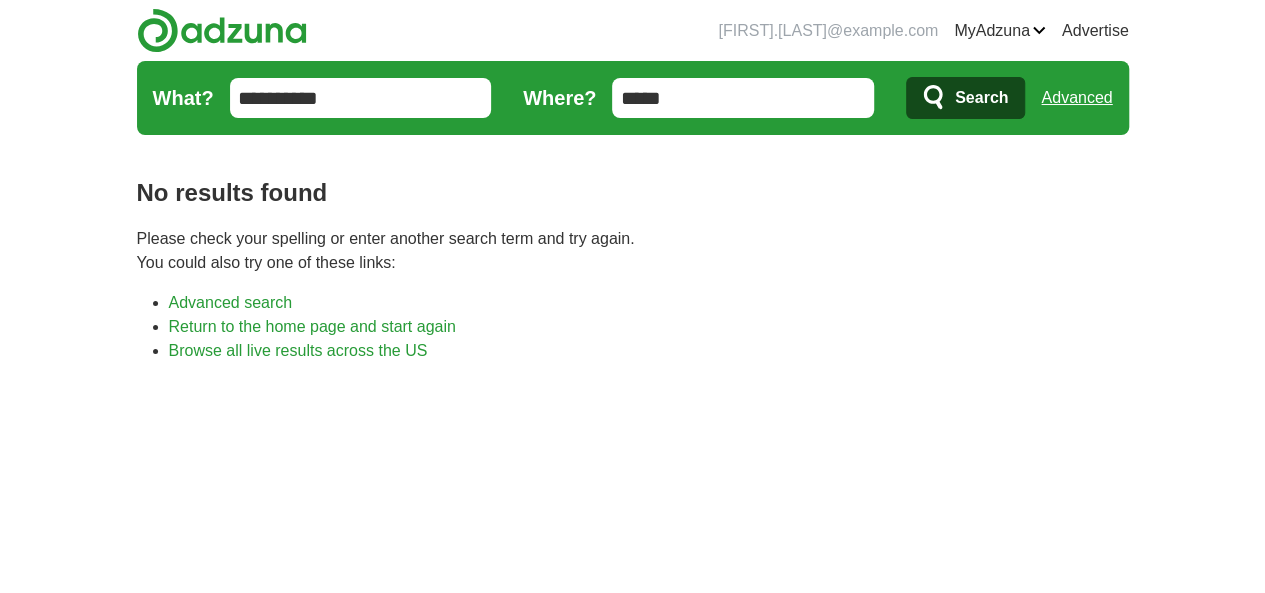 click on "**********" at bounding box center (361, 98) 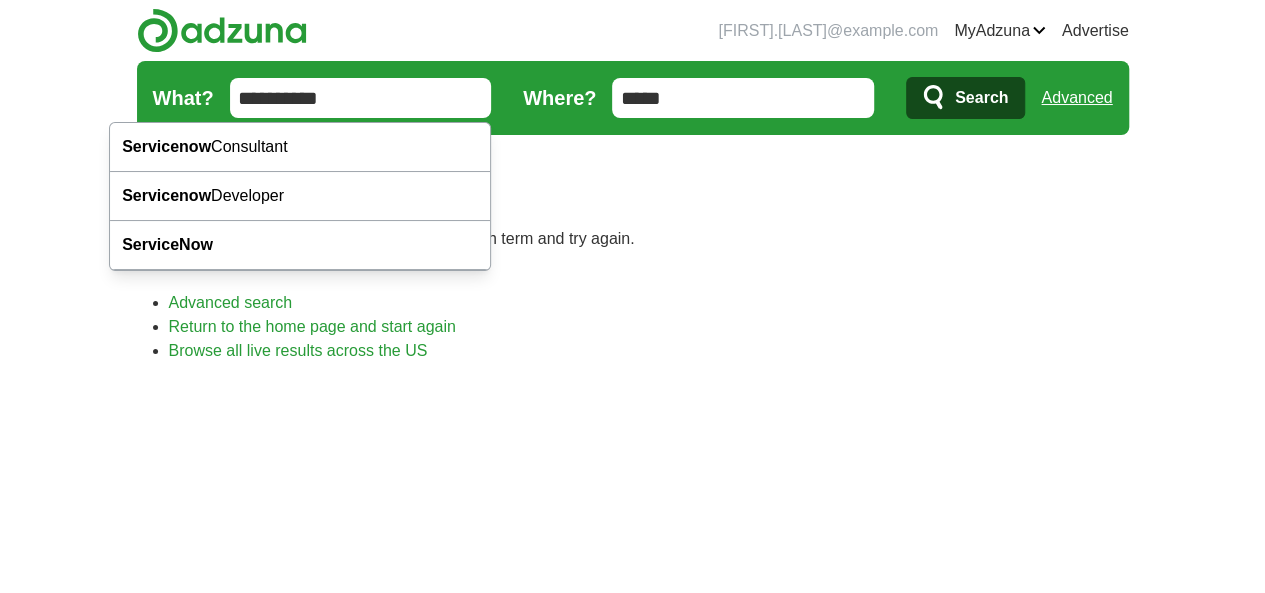 click on "**********" at bounding box center (361, 98) 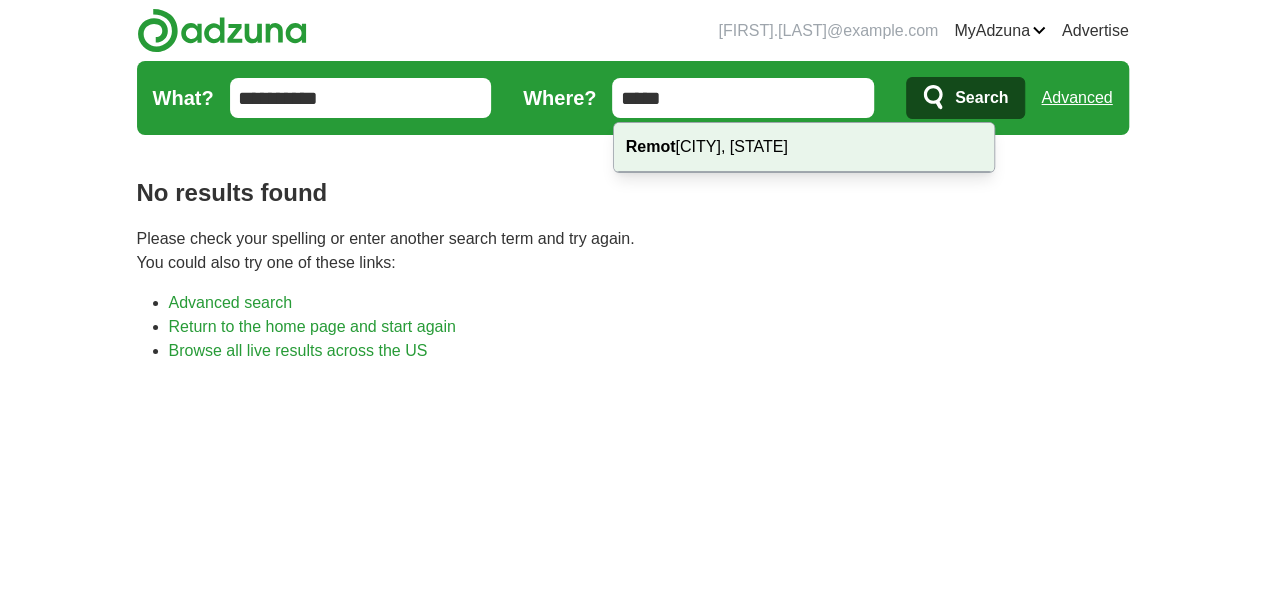 click on "Remot" at bounding box center (651, 146) 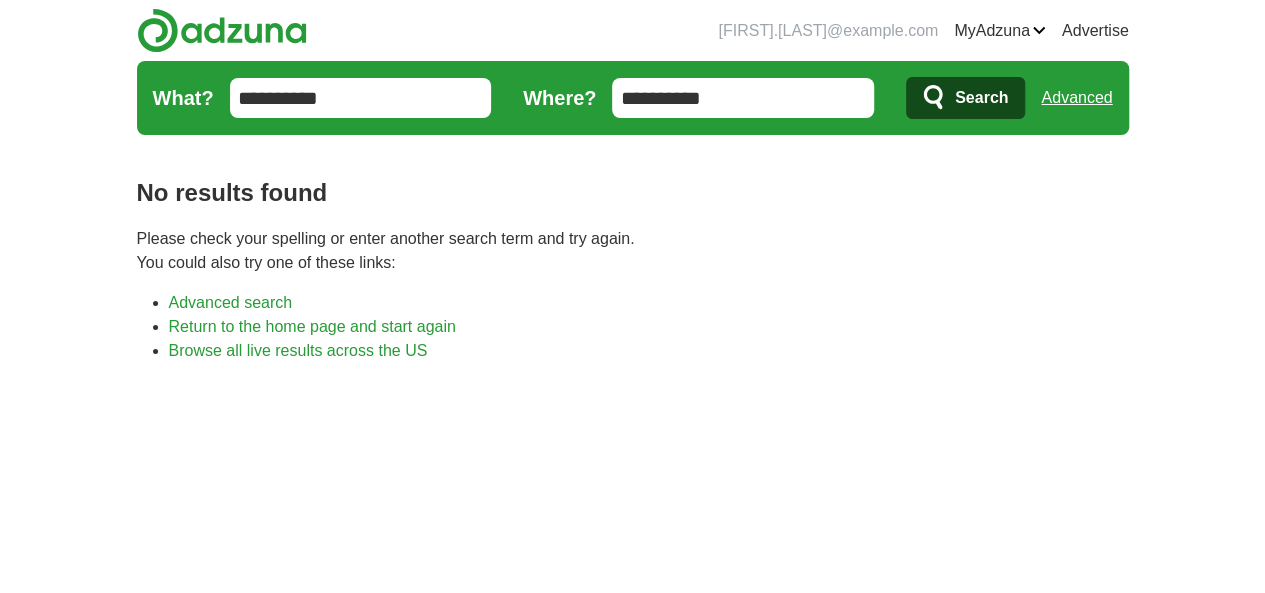 click 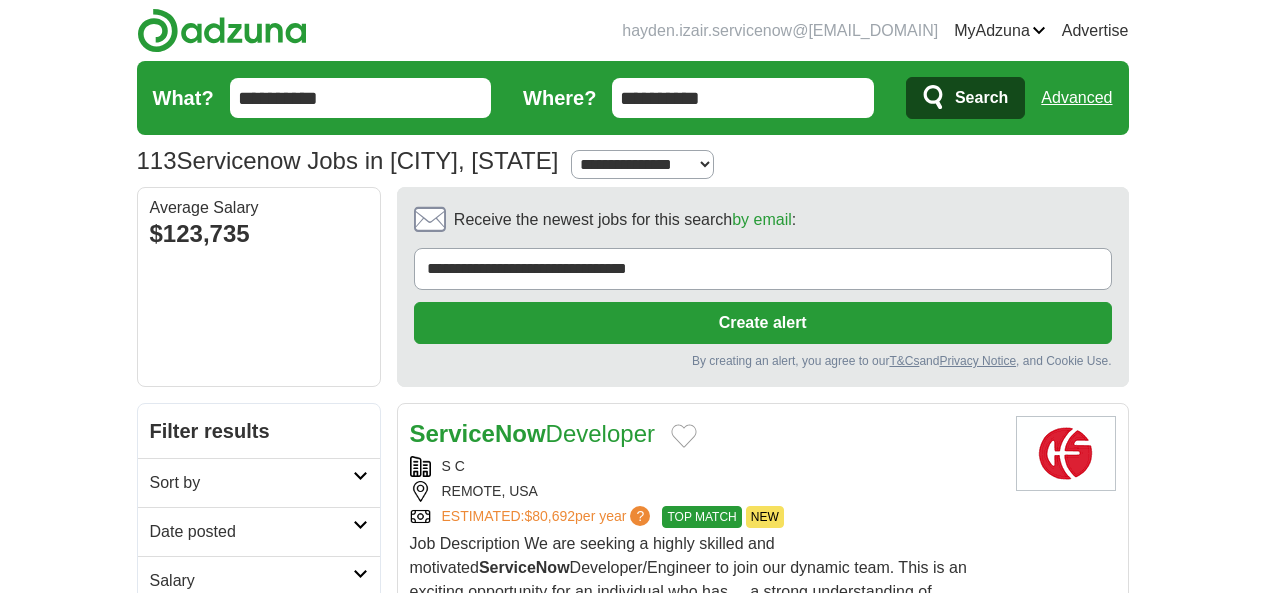 scroll, scrollTop: 0, scrollLeft: 0, axis: both 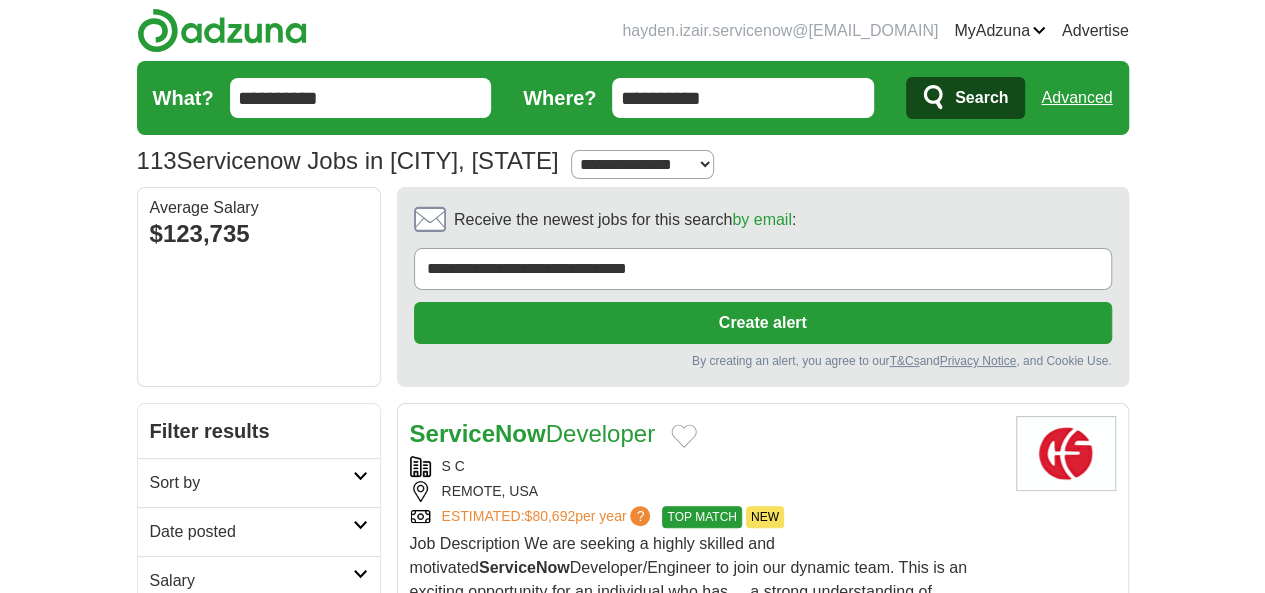 click on "Date posted" at bounding box center (259, 531) 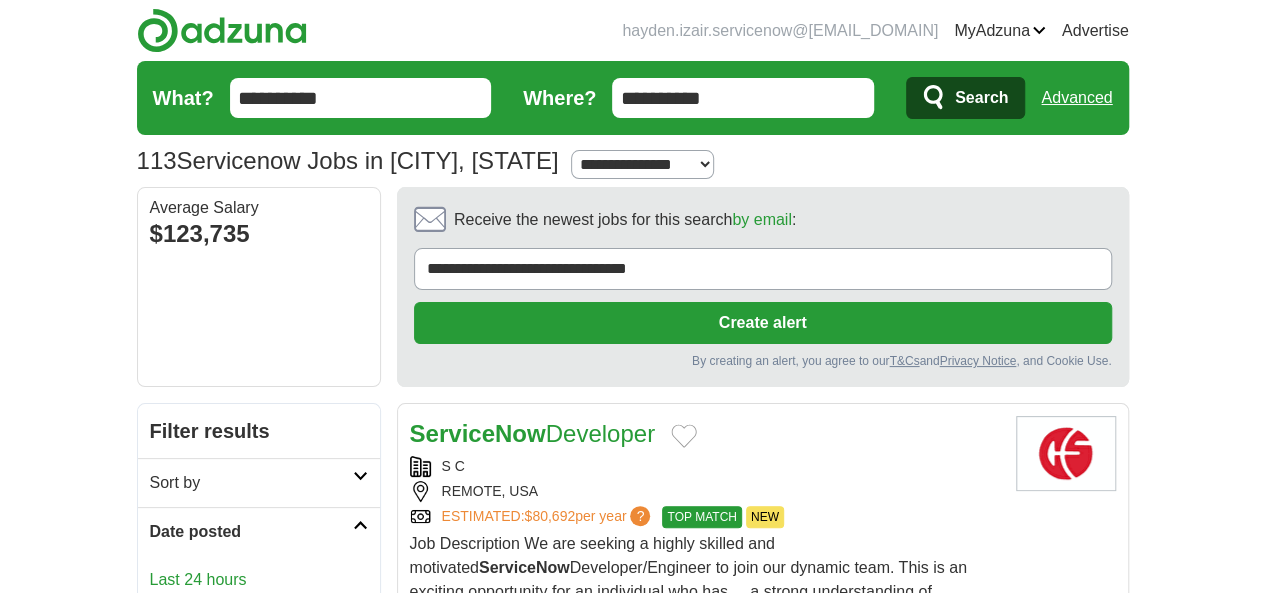 click on "Last 3 days" at bounding box center (259, 608) 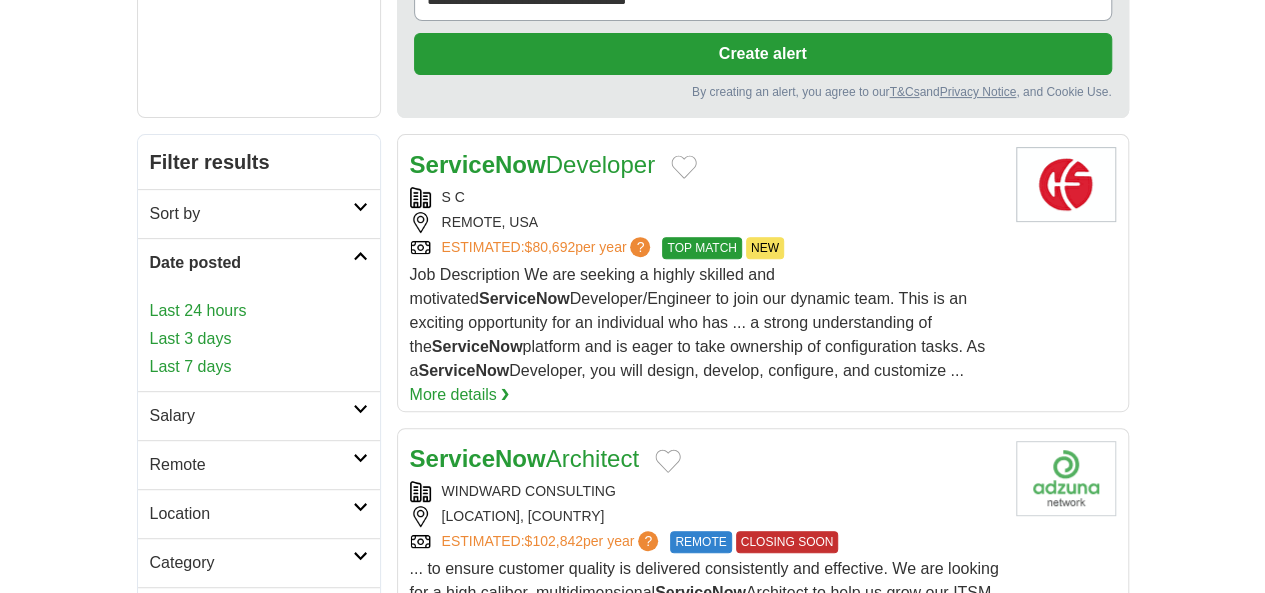 scroll, scrollTop: 319, scrollLeft: 0, axis: vertical 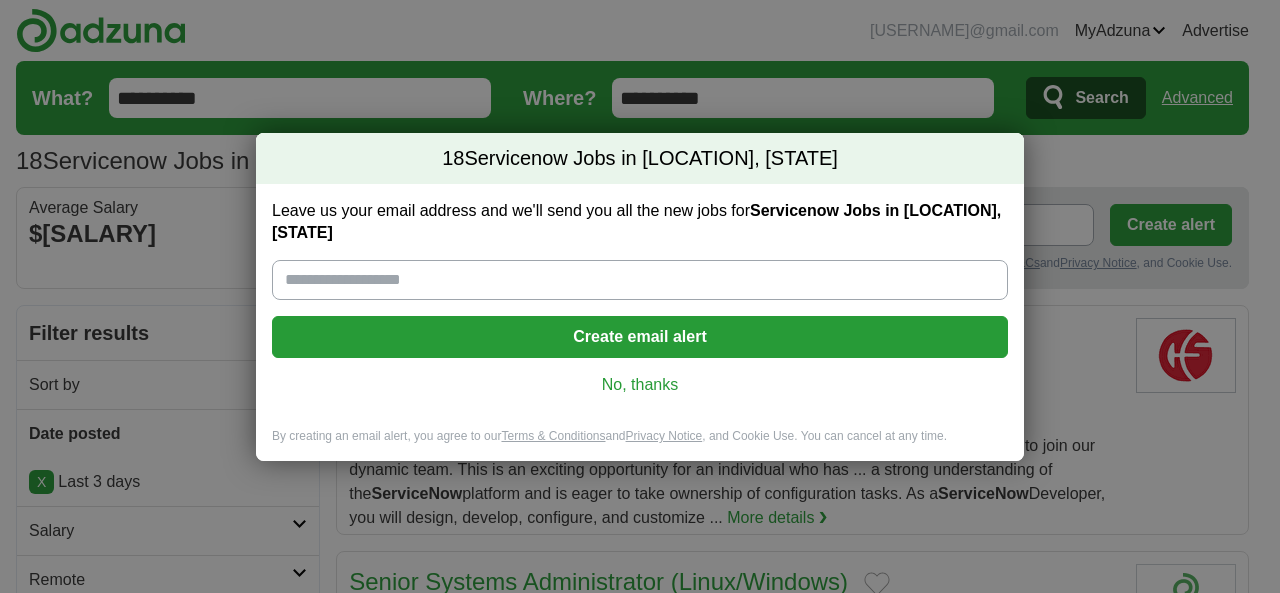 click on "No, thanks" at bounding box center [640, 385] 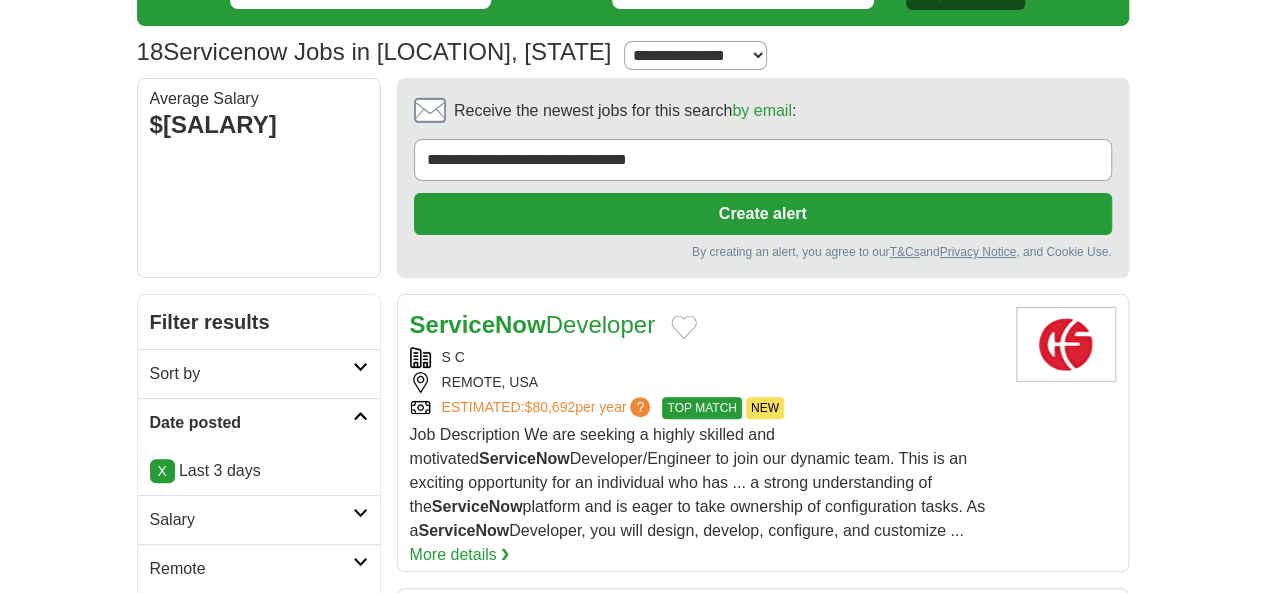 scroll, scrollTop: 110, scrollLeft: 0, axis: vertical 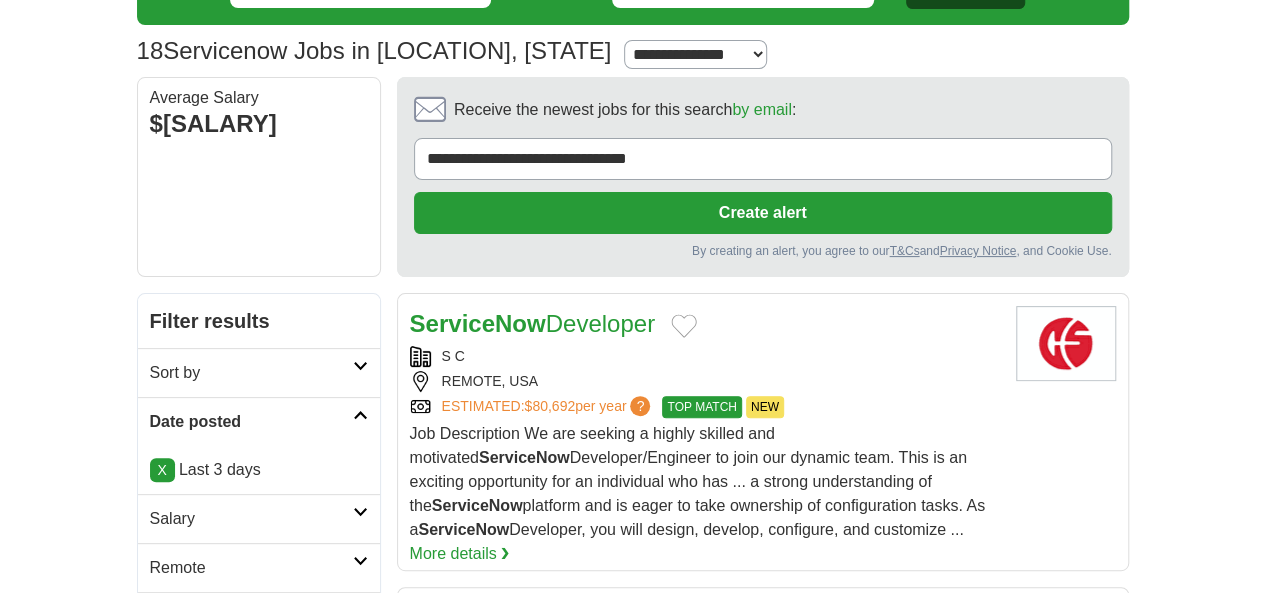click on "Remote" at bounding box center (259, 567) 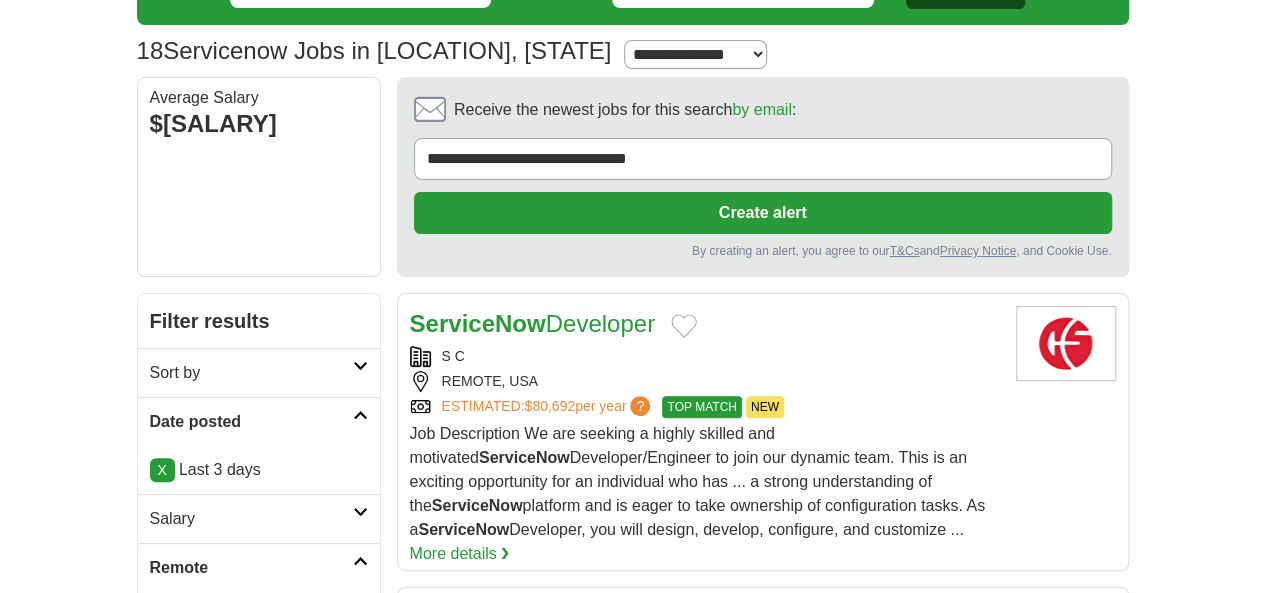 click on "Remote jobs" at bounding box center (195, 615) 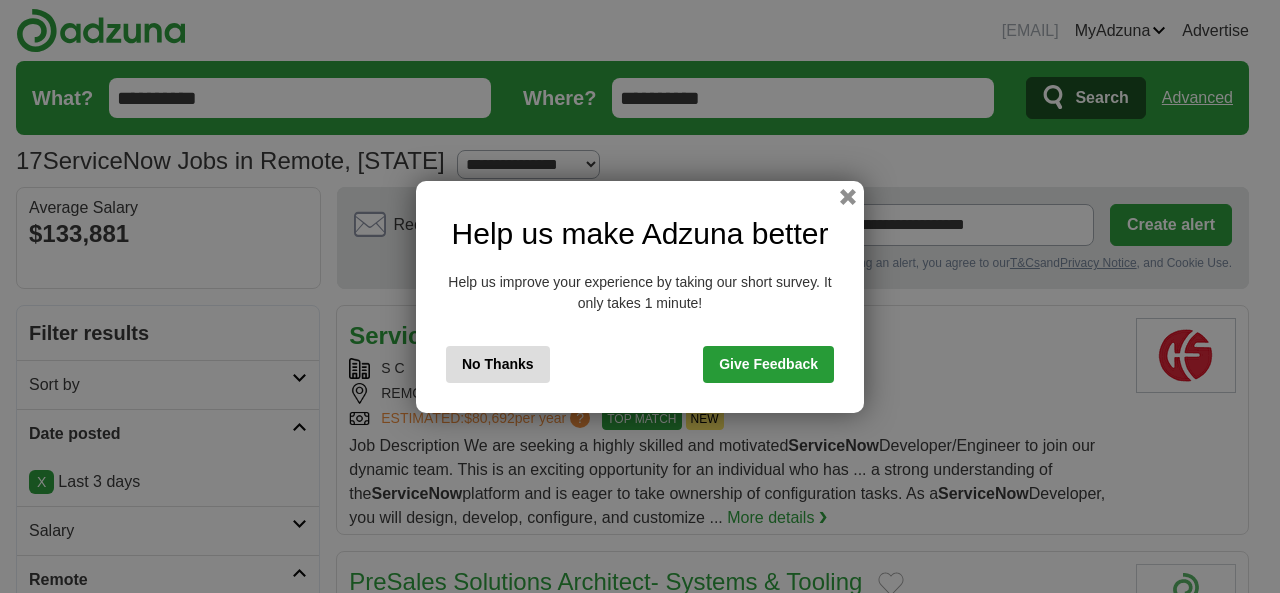 scroll, scrollTop: 49, scrollLeft: 0, axis: vertical 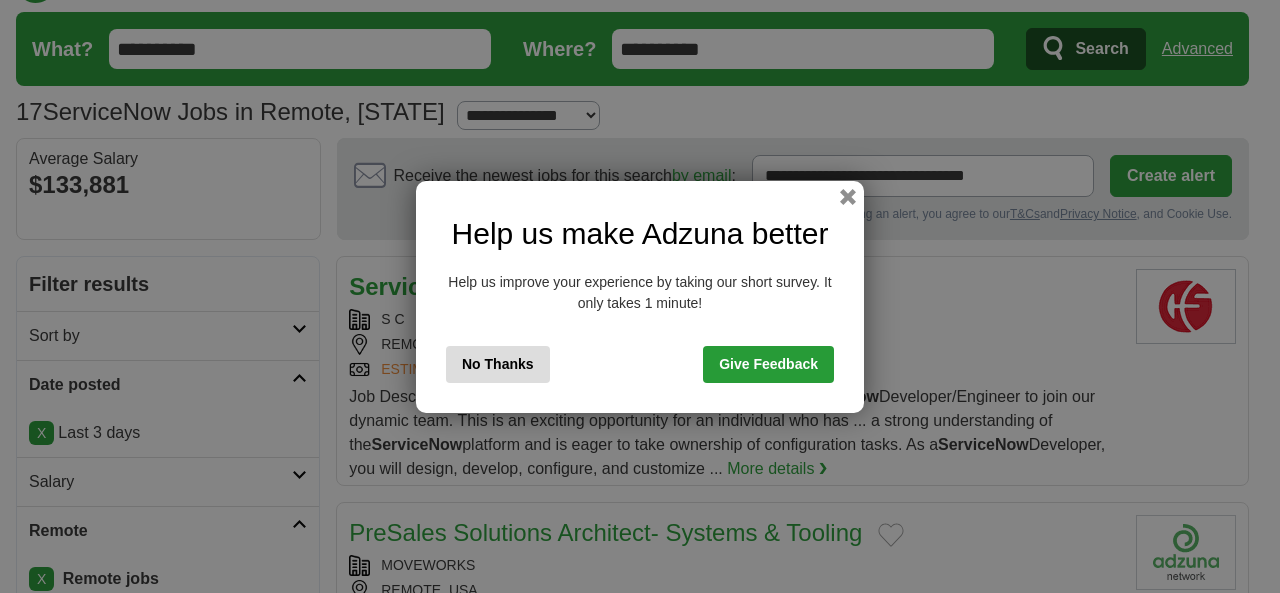 click on "No Thanks" at bounding box center (498, 364) 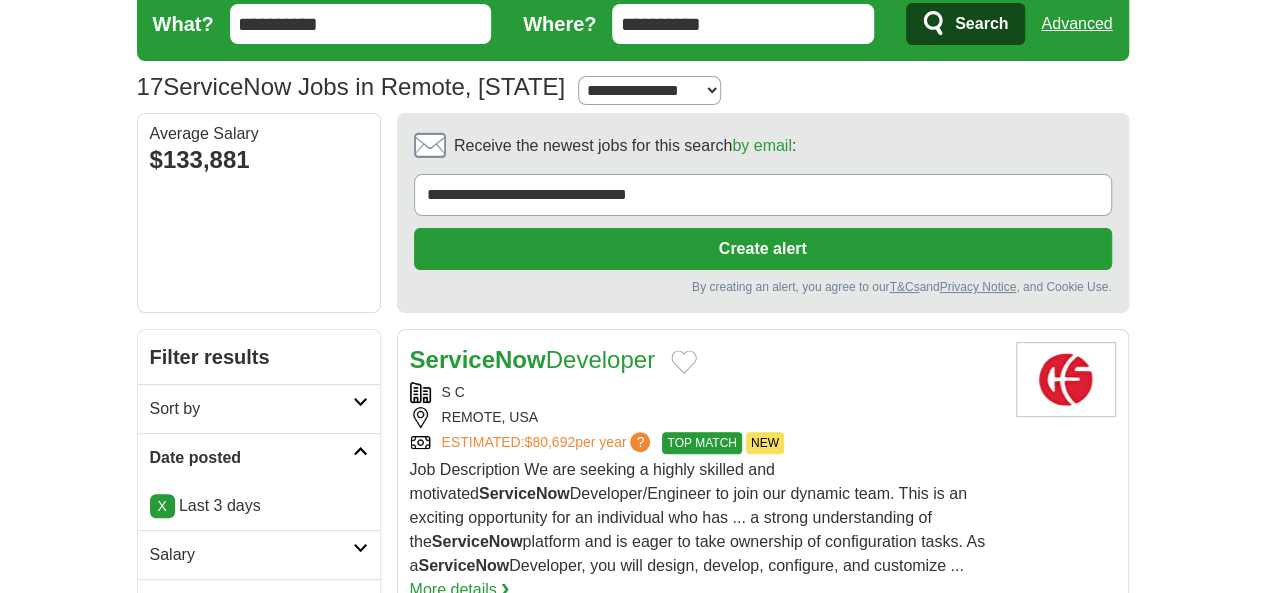 scroll, scrollTop: 69, scrollLeft: 0, axis: vertical 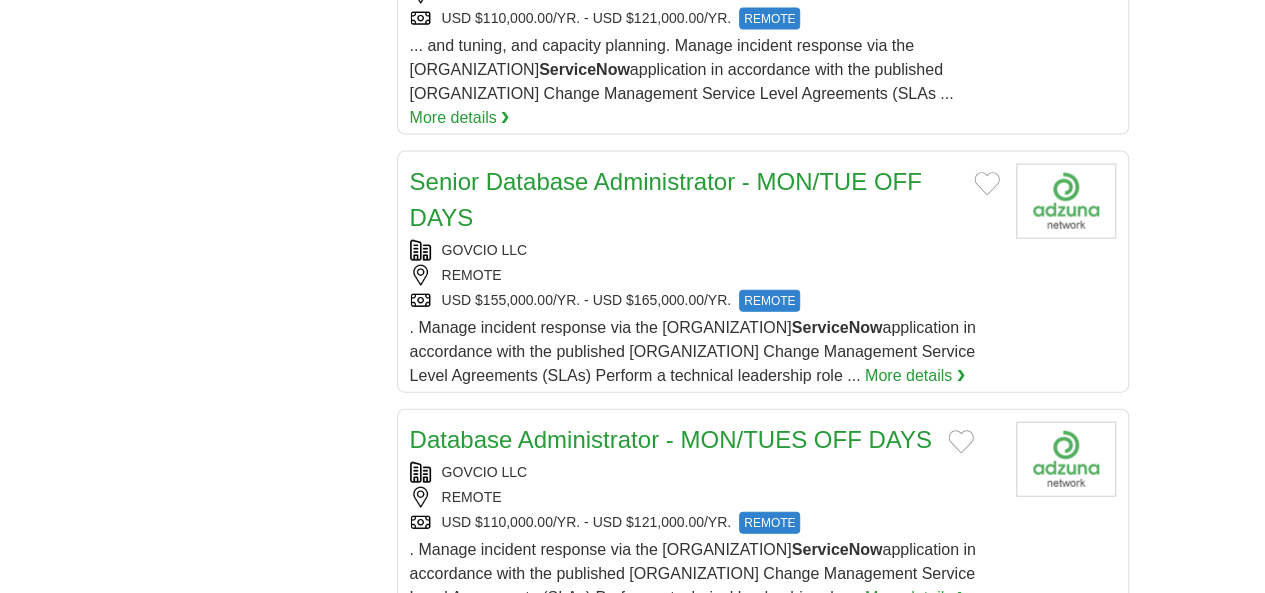 click on "**********" at bounding box center [633, -162] 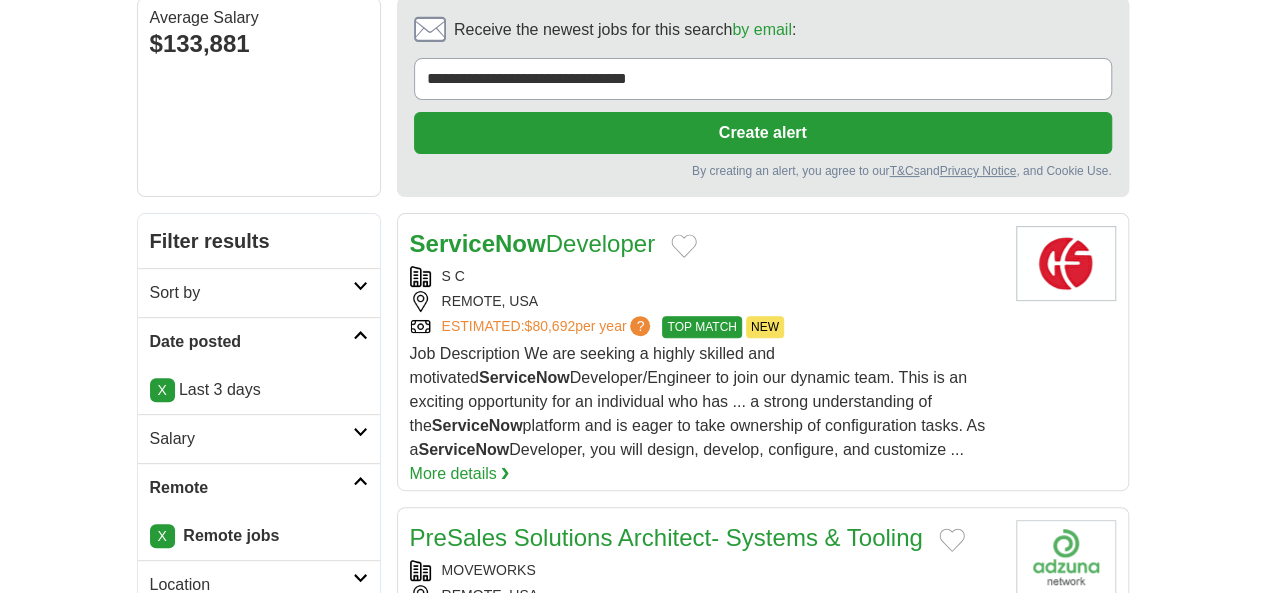 scroll, scrollTop: 0, scrollLeft: 0, axis: both 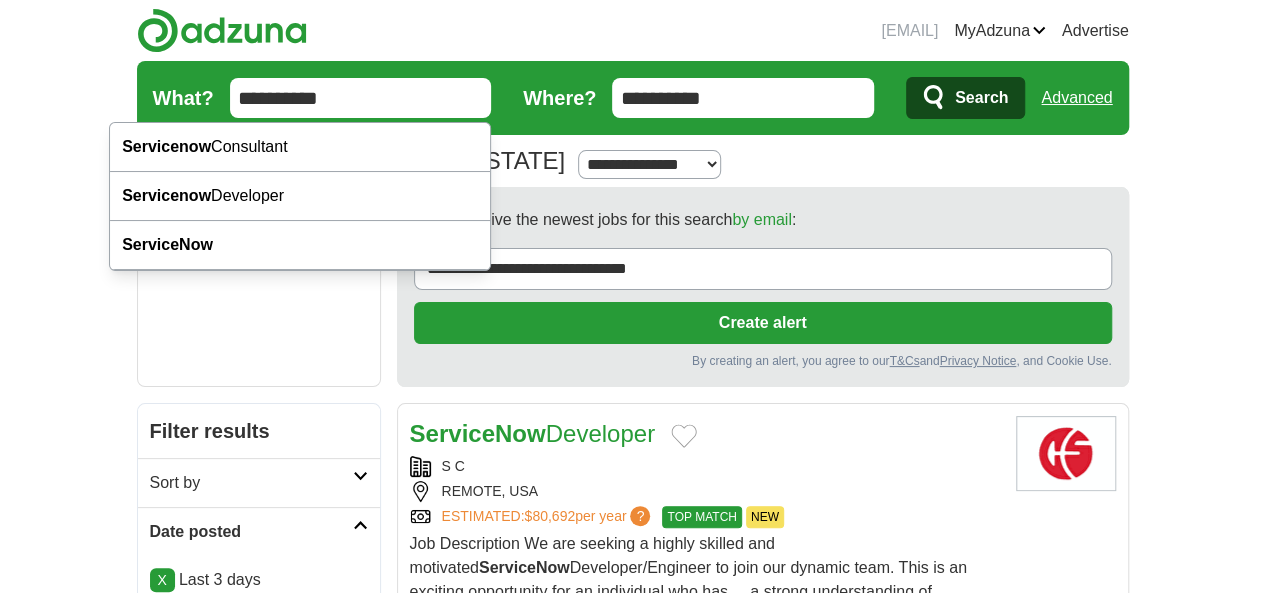 drag, startPoint x: 357, startPoint y: 110, endPoint x: 30, endPoint y: 121, distance: 327.18497 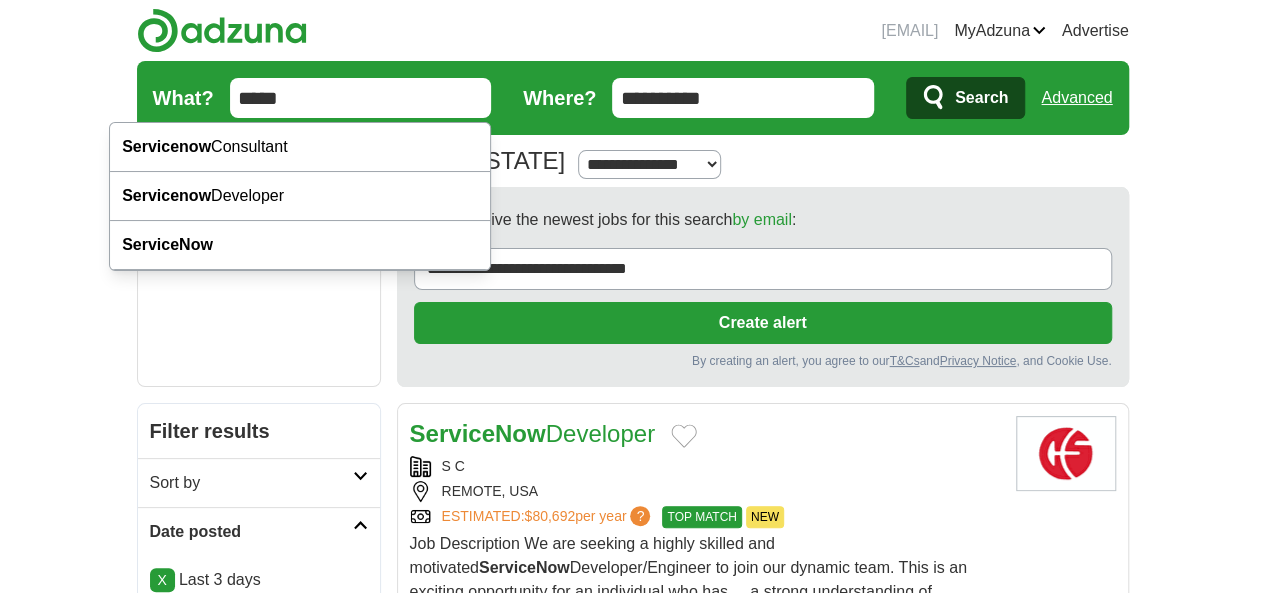 type on "****" 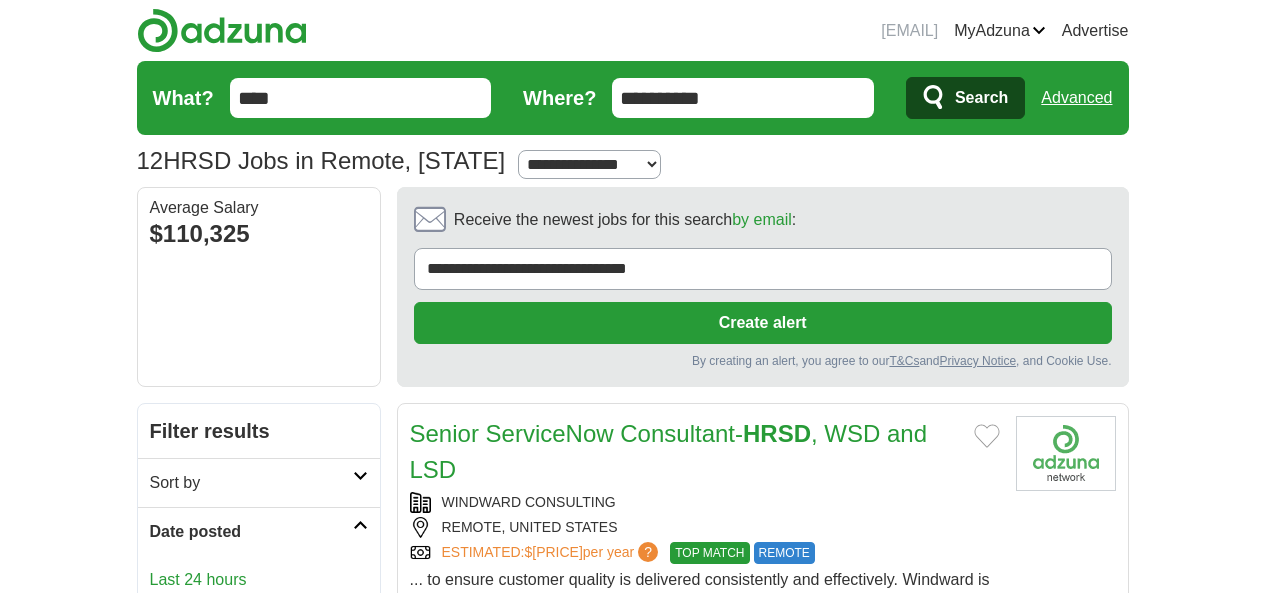 scroll, scrollTop: 0, scrollLeft: 0, axis: both 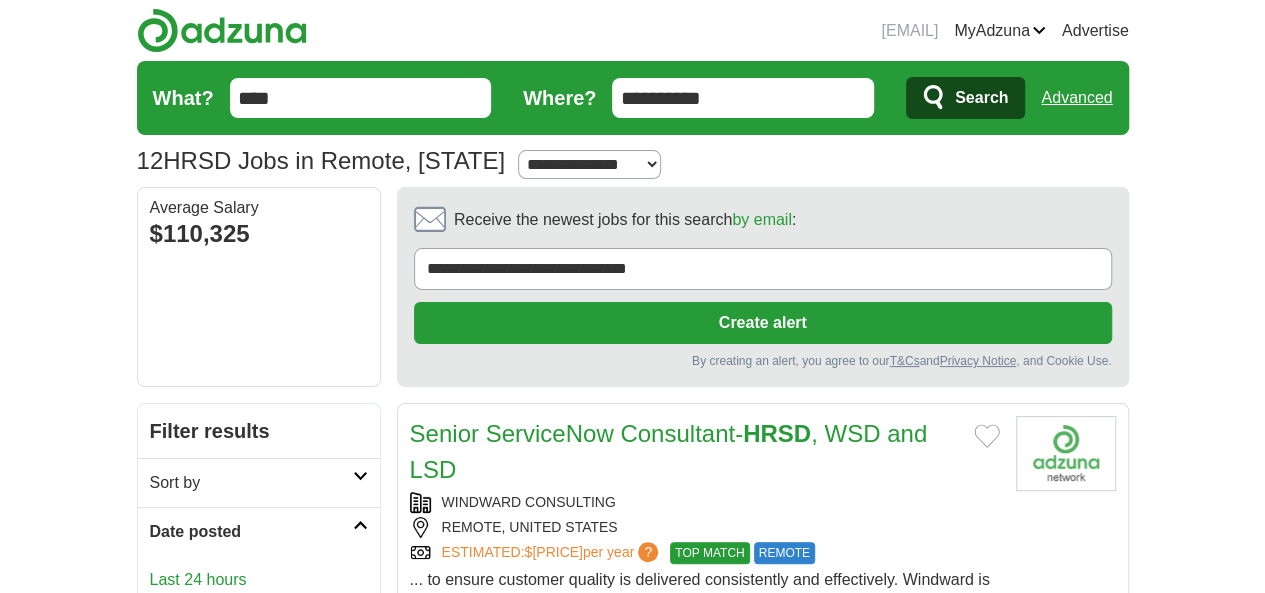 click on "Last 3 days" at bounding box center [259, 608] 